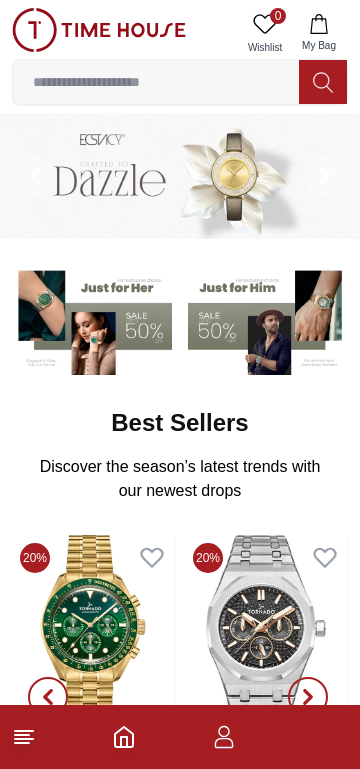 scroll, scrollTop: 0, scrollLeft: 0, axis: both 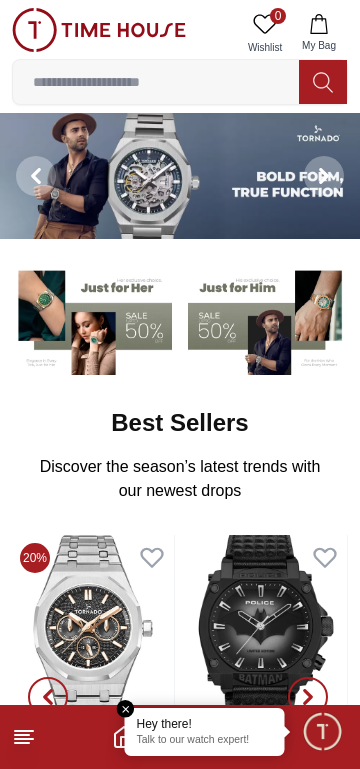 click on "Talk to our watch expert!" at bounding box center (205, 741) 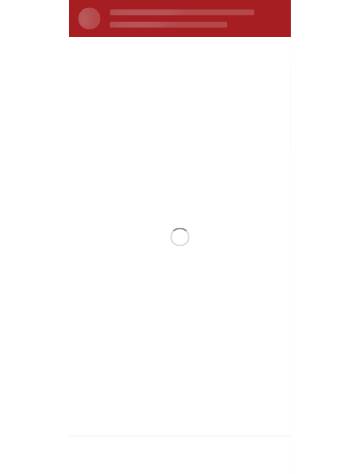 scroll, scrollTop: 0, scrollLeft: 0, axis: both 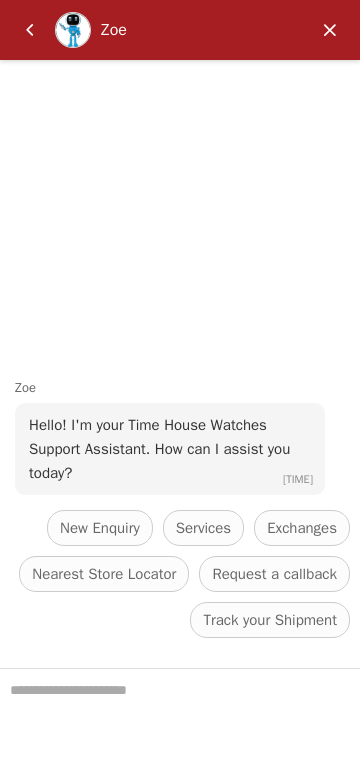 click at bounding box center (180, 719) 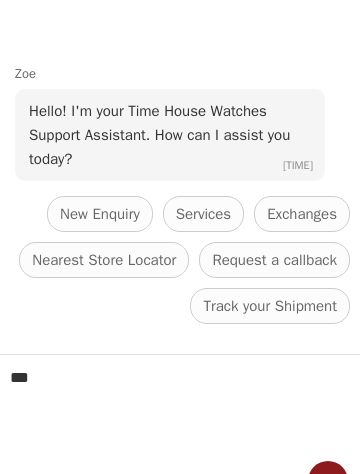 type on "****" 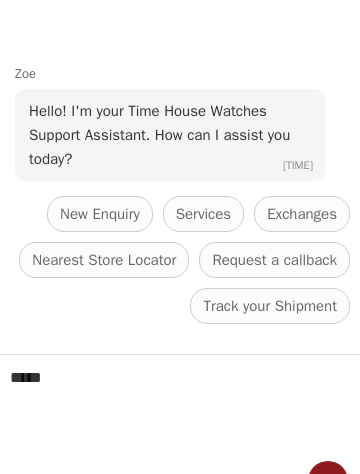 type 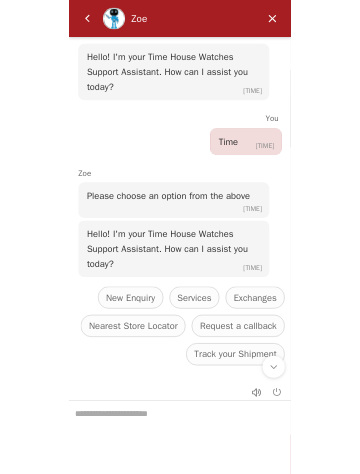 scroll, scrollTop: 67, scrollLeft: 0, axis: vertical 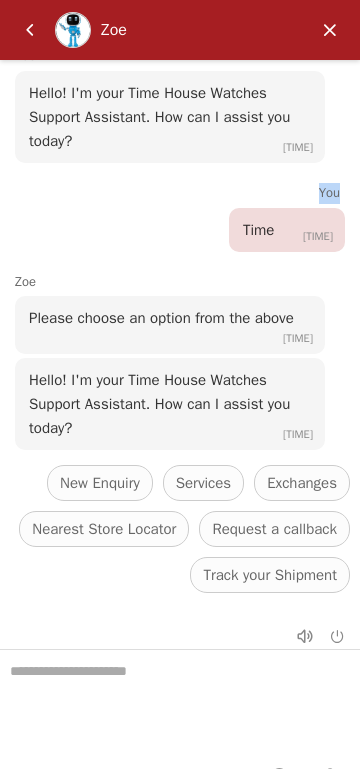 click at bounding box center [30, 30] 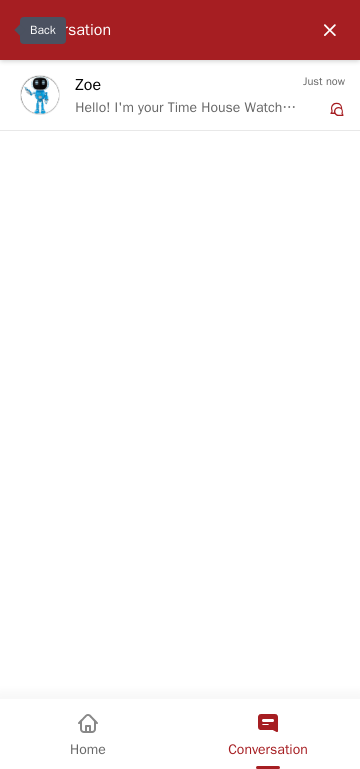 click on "Hello! I'm your Time House Watches Support Assistant. How can I assist you today?" at bounding box center [189, 108] 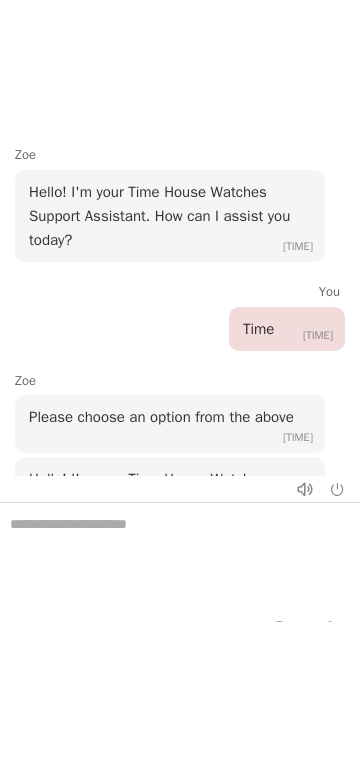 scroll, scrollTop: 296, scrollLeft: 0, axis: vertical 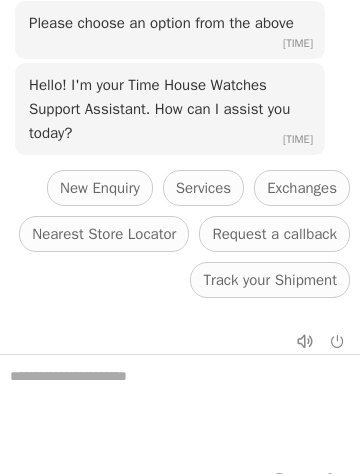 click on "New Enquiry" at bounding box center [100, 188] 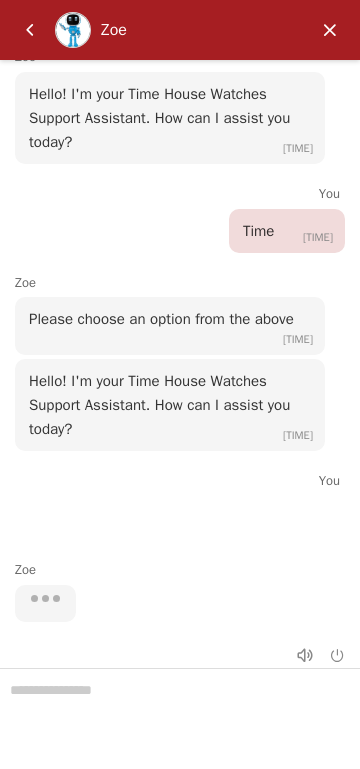 scroll, scrollTop: 22, scrollLeft: 0, axis: vertical 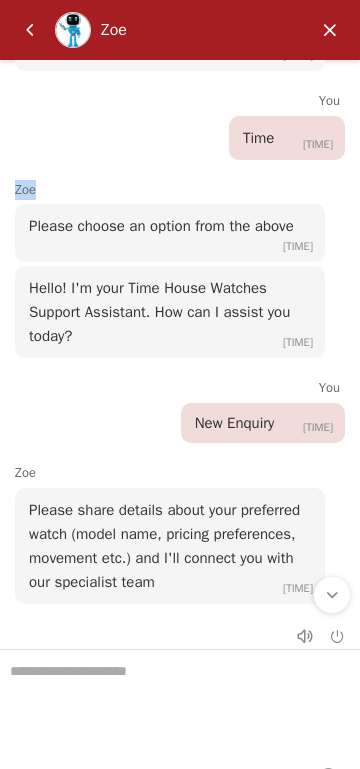 click at bounding box center [30, 30] 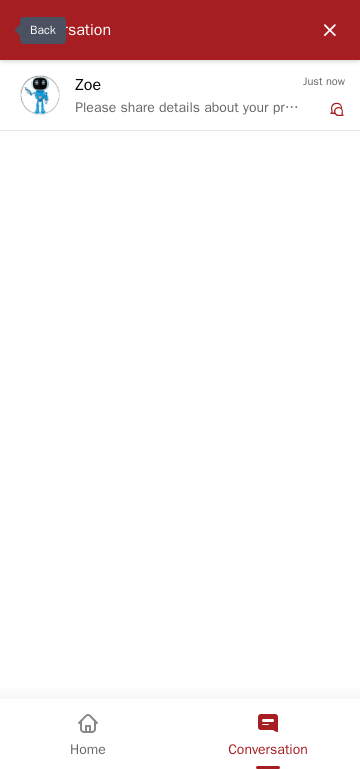 click at bounding box center (88, 724) 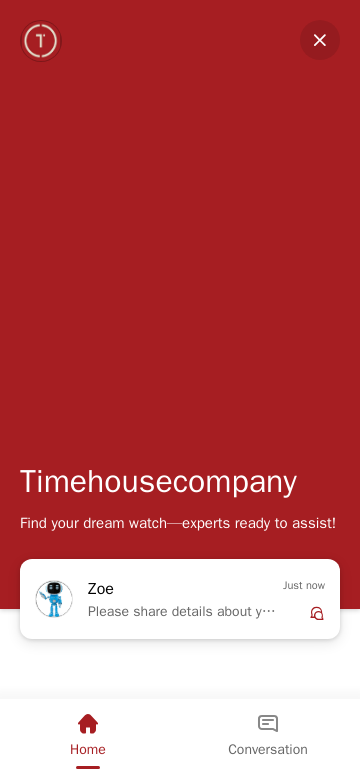 click on "Find your dream watch—experts ready to assist!" at bounding box center [178, 523] 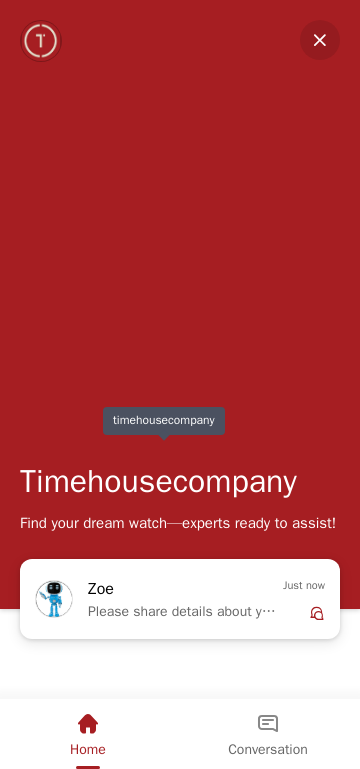 scroll, scrollTop: 147, scrollLeft: 0, axis: vertical 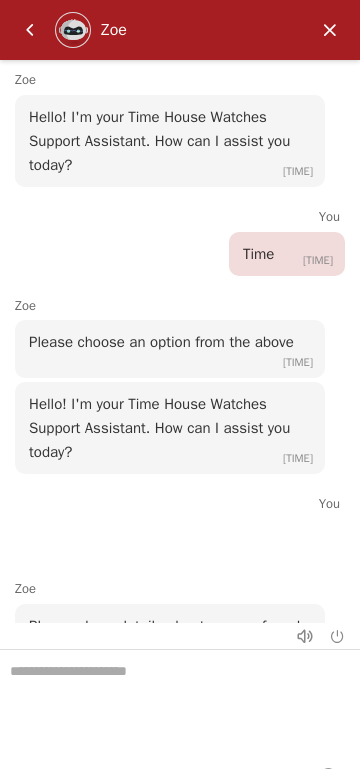 click on "Please share details about your preferred watch (model name, pricing preferences, movement etc.) and I'll connect you with our specialist team [TIME]" at bounding box center (170, 662) 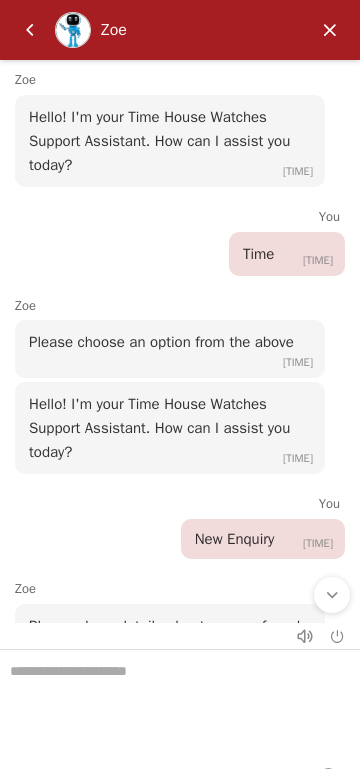 scroll, scrollTop: 102, scrollLeft: 0, axis: vertical 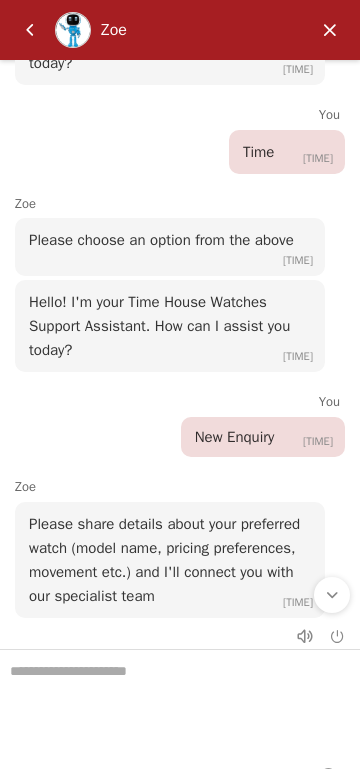 click at bounding box center (332, 595) 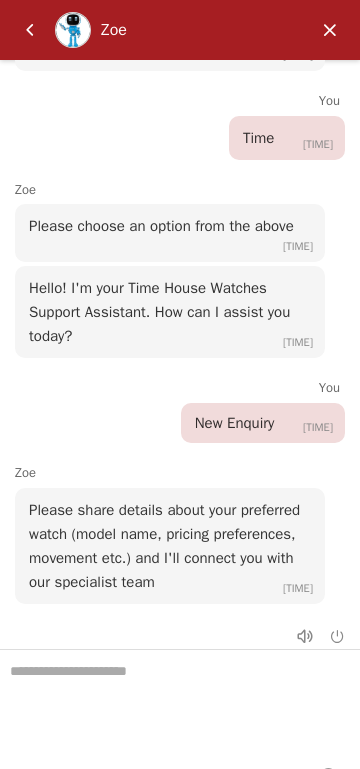 click at bounding box center (337, 636) 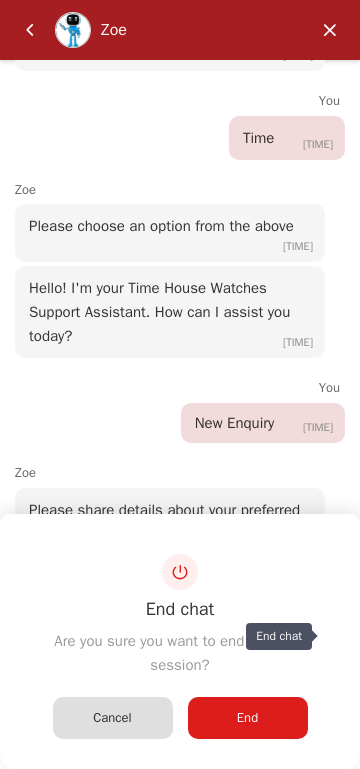 click on "End" at bounding box center (248, 718) 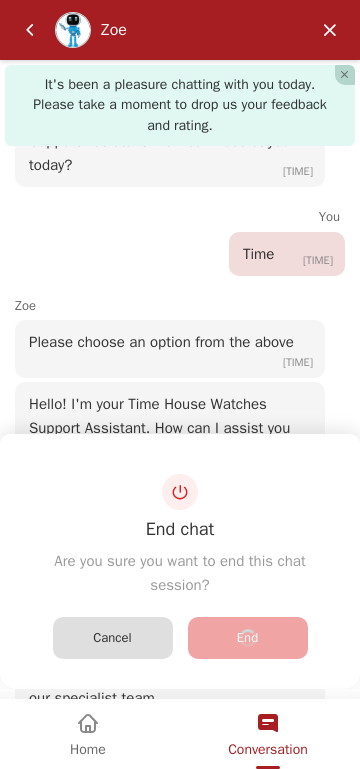 scroll, scrollTop: 269, scrollLeft: 0, axis: vertical 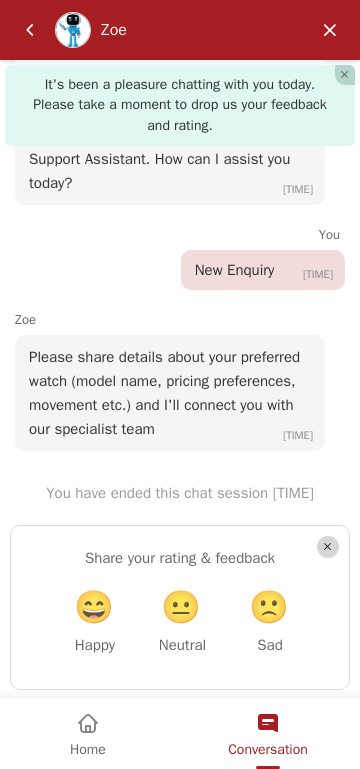 click on "Conversation" at bounding box center (268, 750) 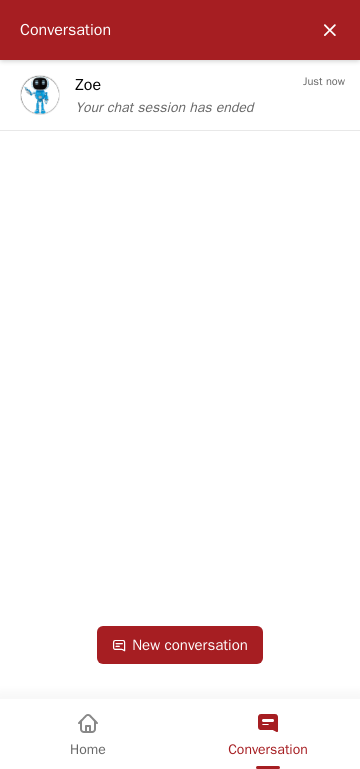 click at bounding box center [330, 30] 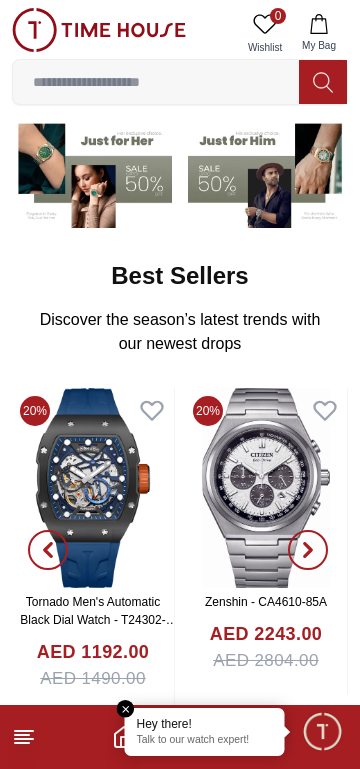 click 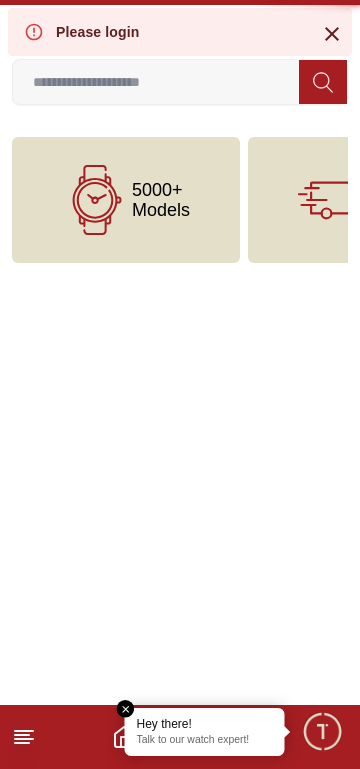 scroll, scrollTop: 0, scrollLeft: 0, axis: both 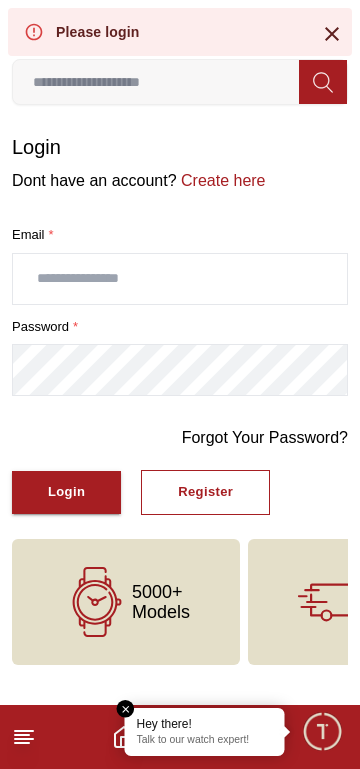 click at bounding box center (322, 731) 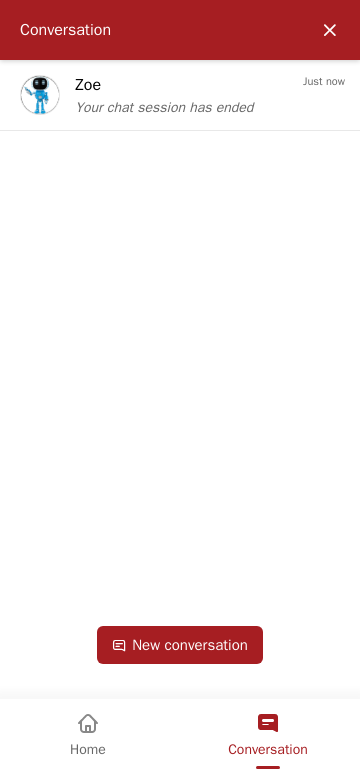 click at bounding box center (88, 724) 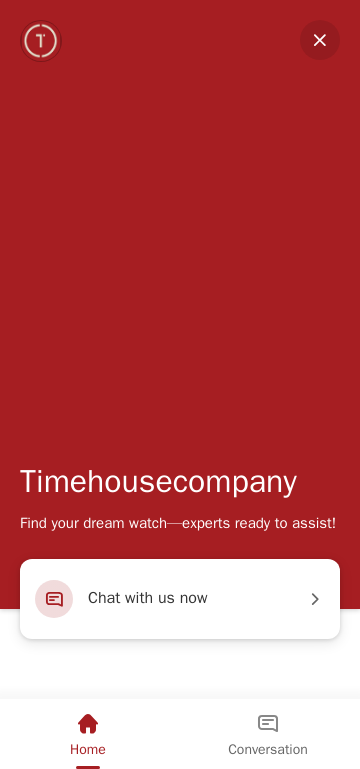 click at bounding box center [320, 40] 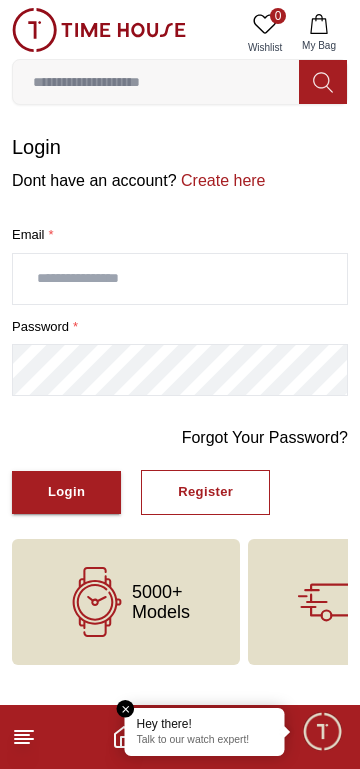 click on "Talk to our watch expert!" at bounding box center [205, 741] 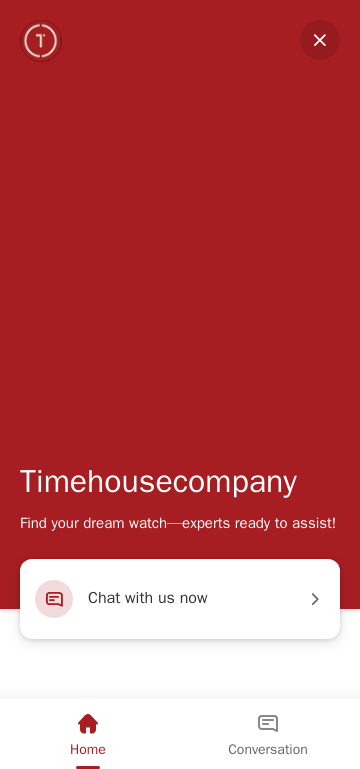 click at bounding box center (320, 40) 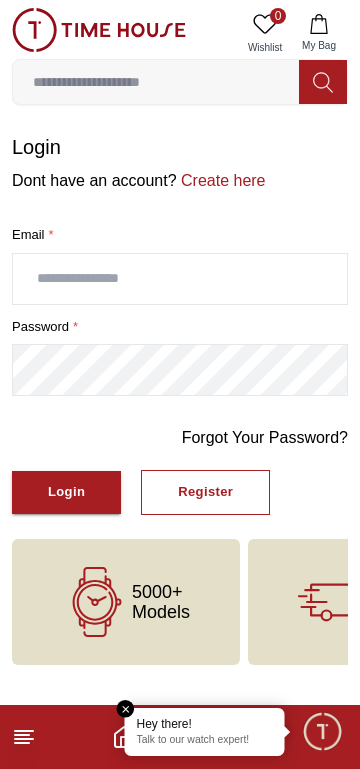 click on "Talk to our watch expert!" at bounding box center [205, 741] 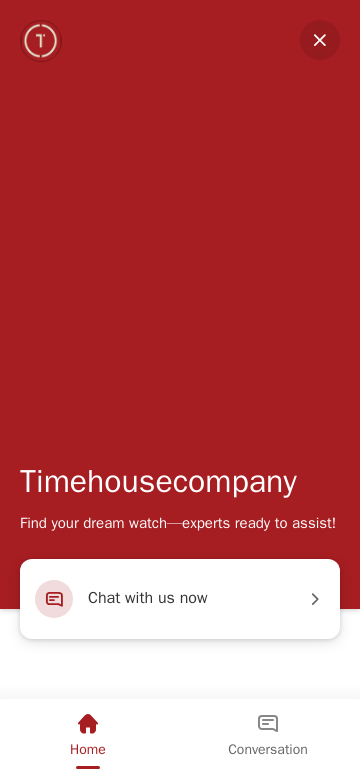 click at bounding box center [268, 724] 